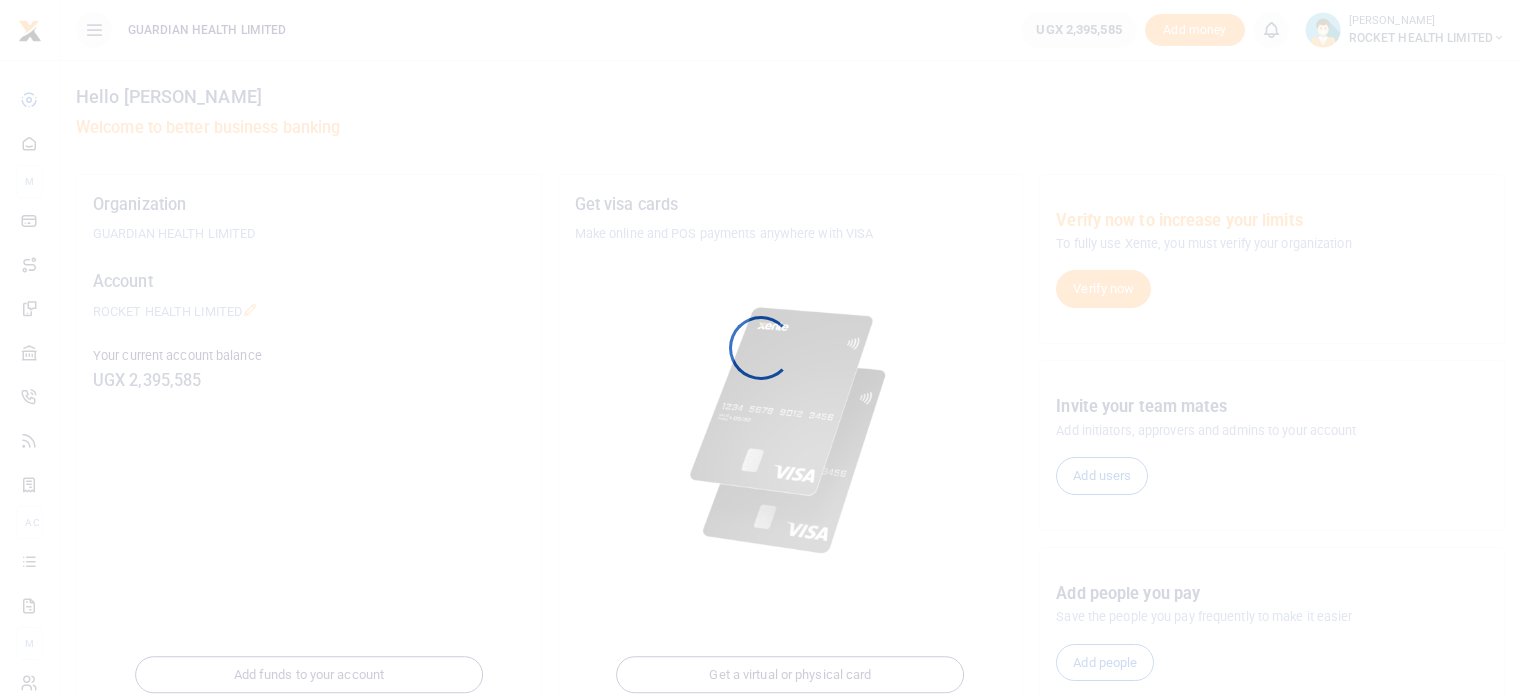 scroll, scrollTop: 0, scrollLeft: 0, axis: both 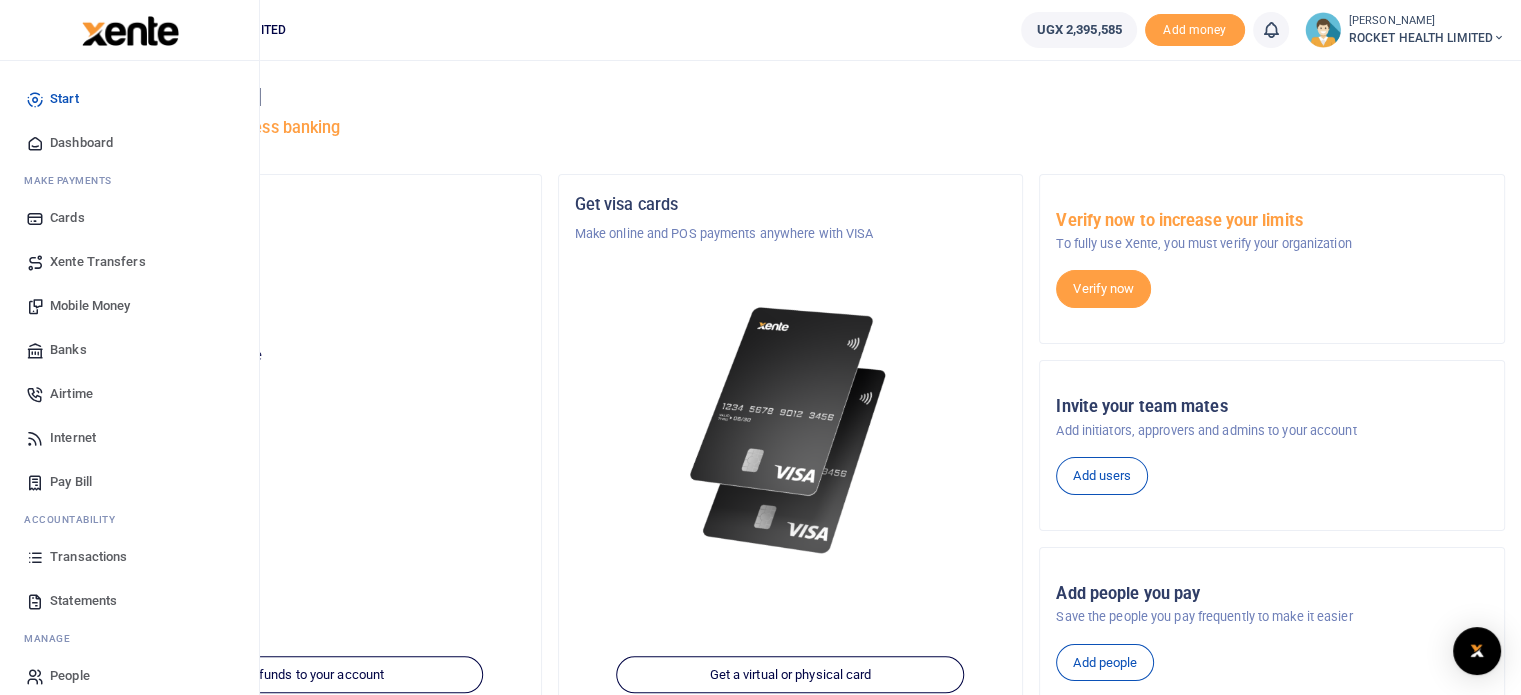 click on "Mobile Money" at bounding box center (90, 306) 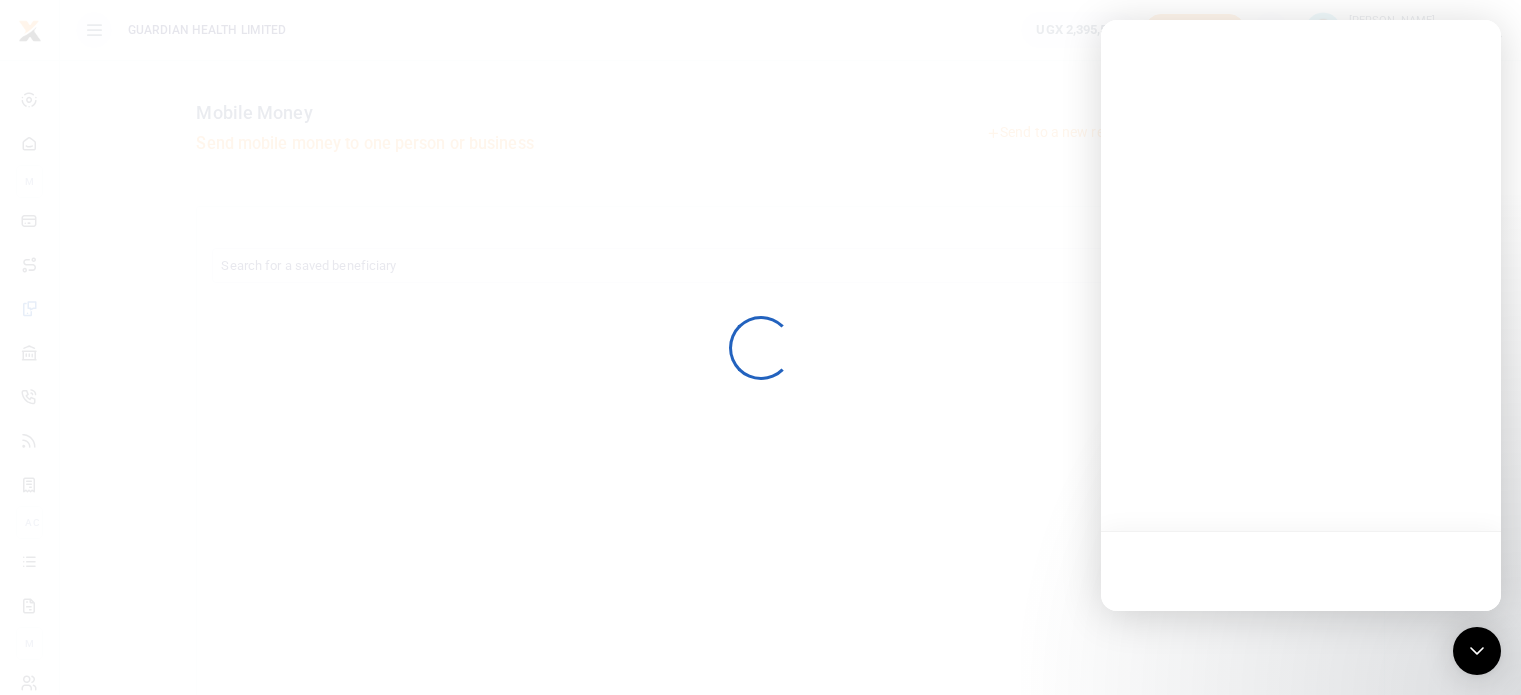 scroll, scrollTop: 0, scrollLeft: 0, axis: both 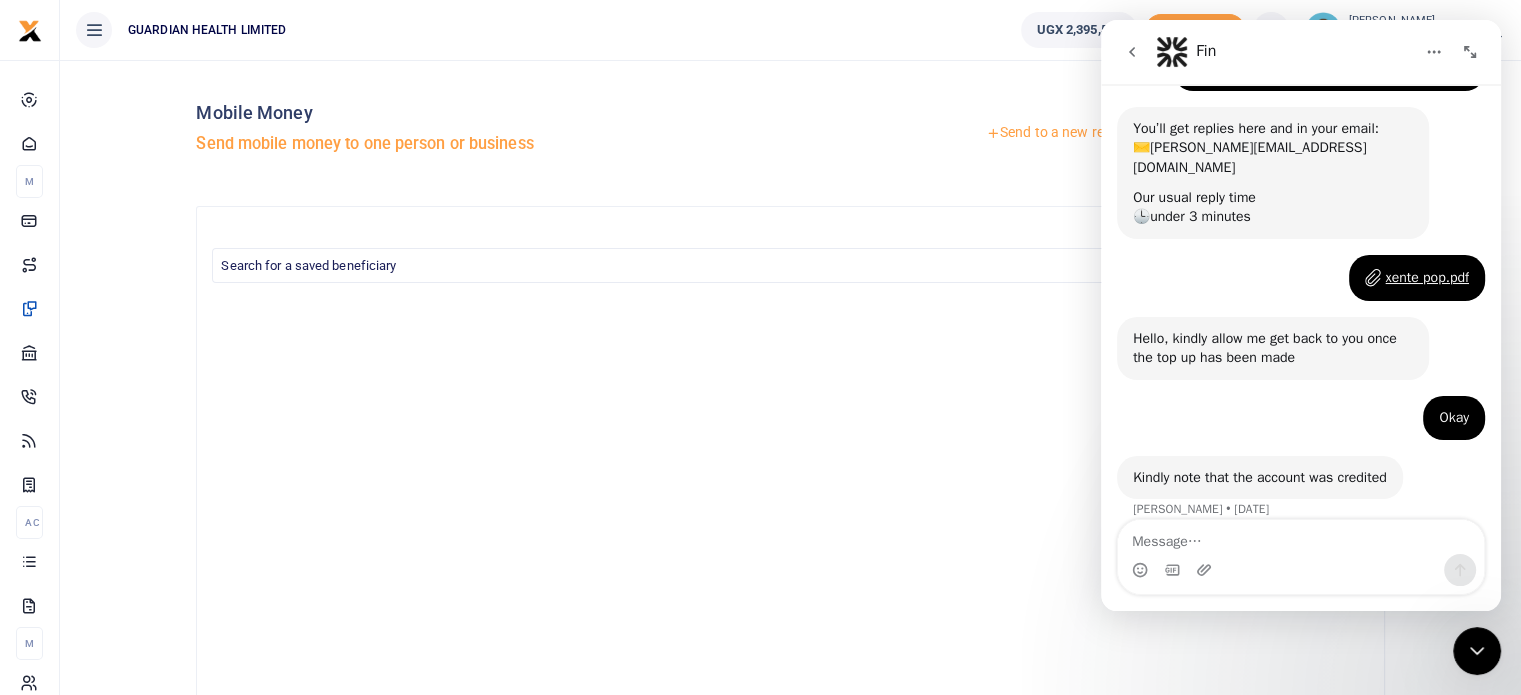 click at bounding box center (790, 604) 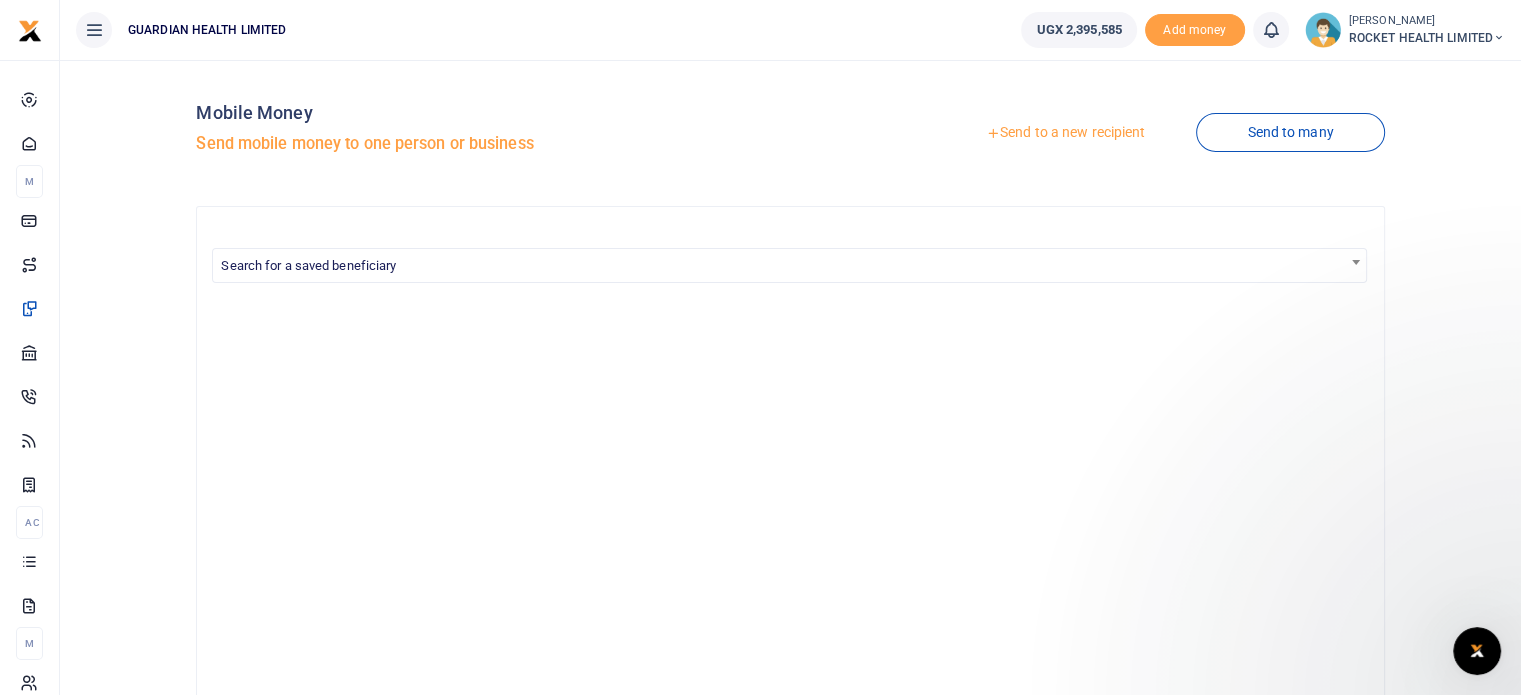 scroll, scrollTop: 0, scrollLeft: 0, axis: both 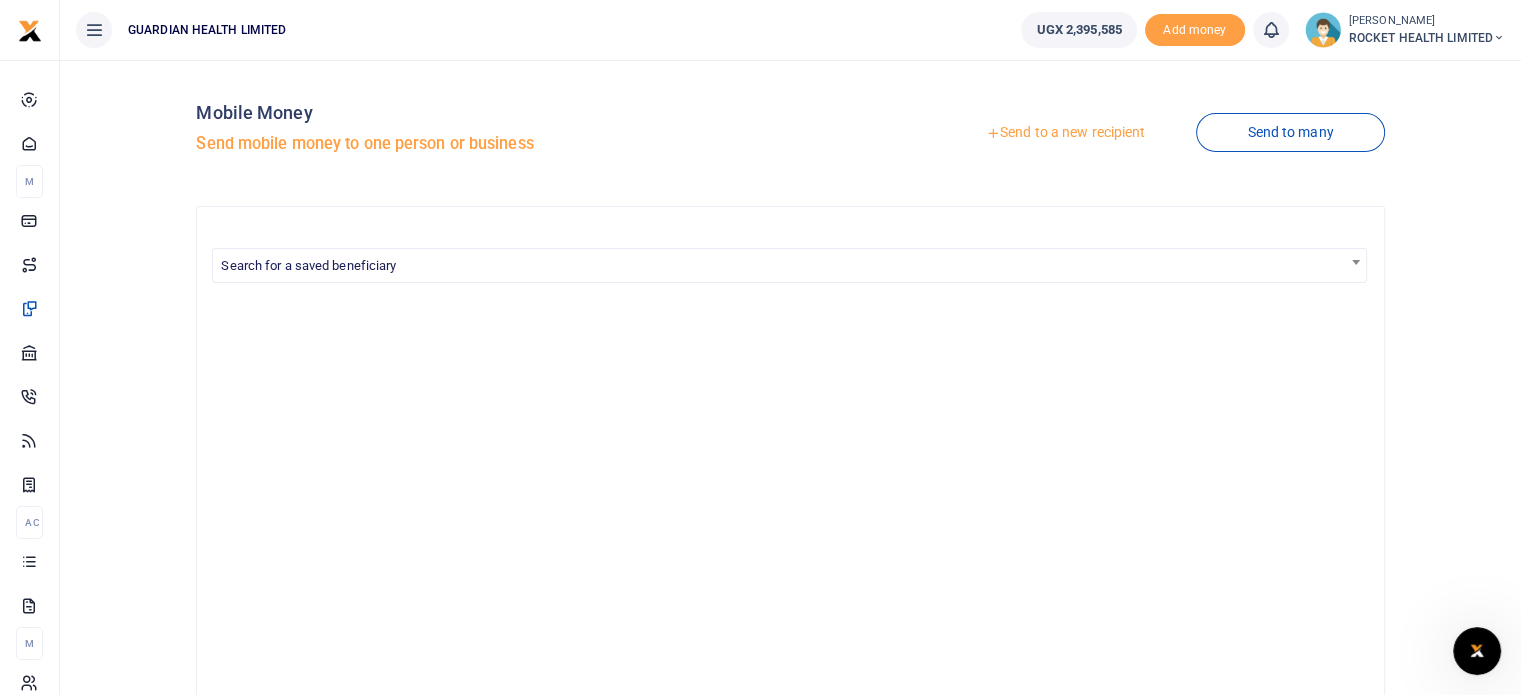 click on "Send to a new recipient" at bounding box center (1065, 133) 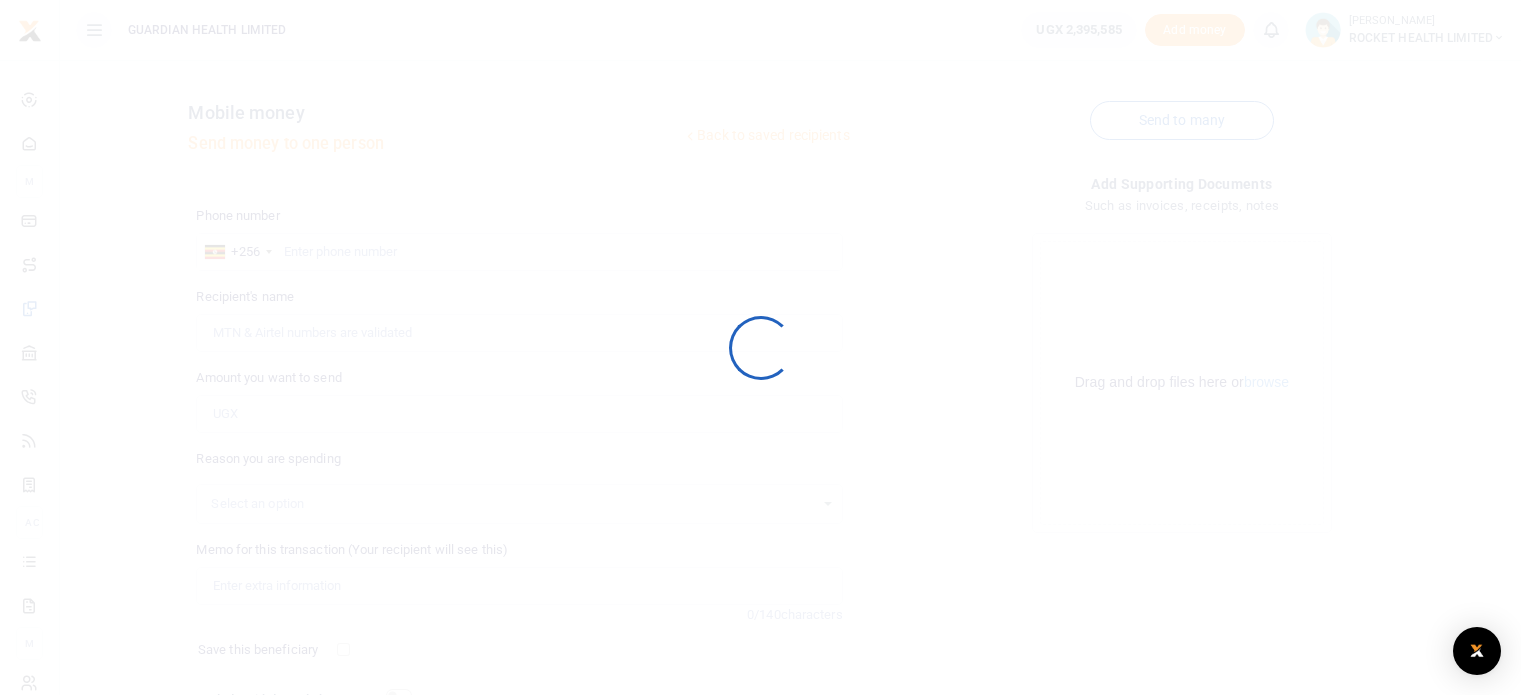 scroll, scrollTop: 0, scrollLeft: 0, axis: both 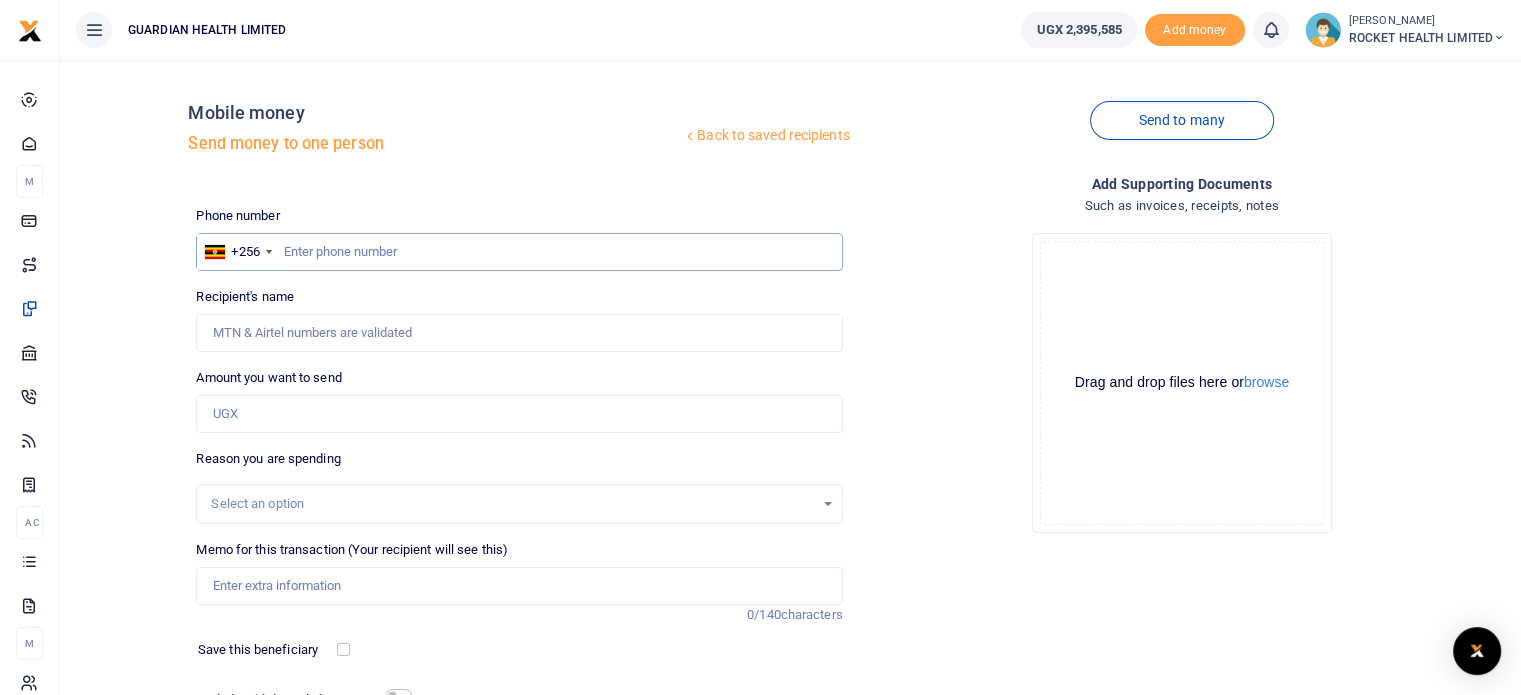 click at bounding box center (519, 252) 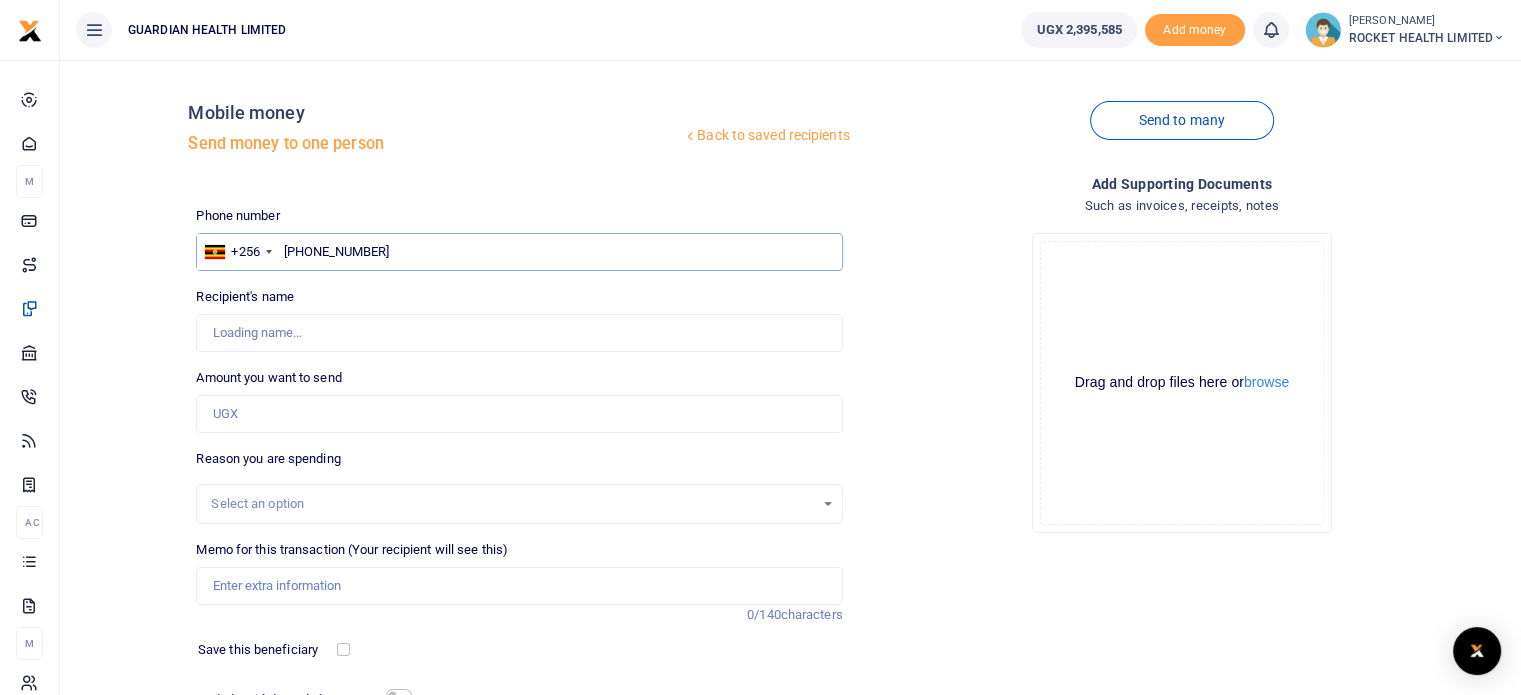 click on "[PHONE_NUMBER]" at bounding box center [519, 252] 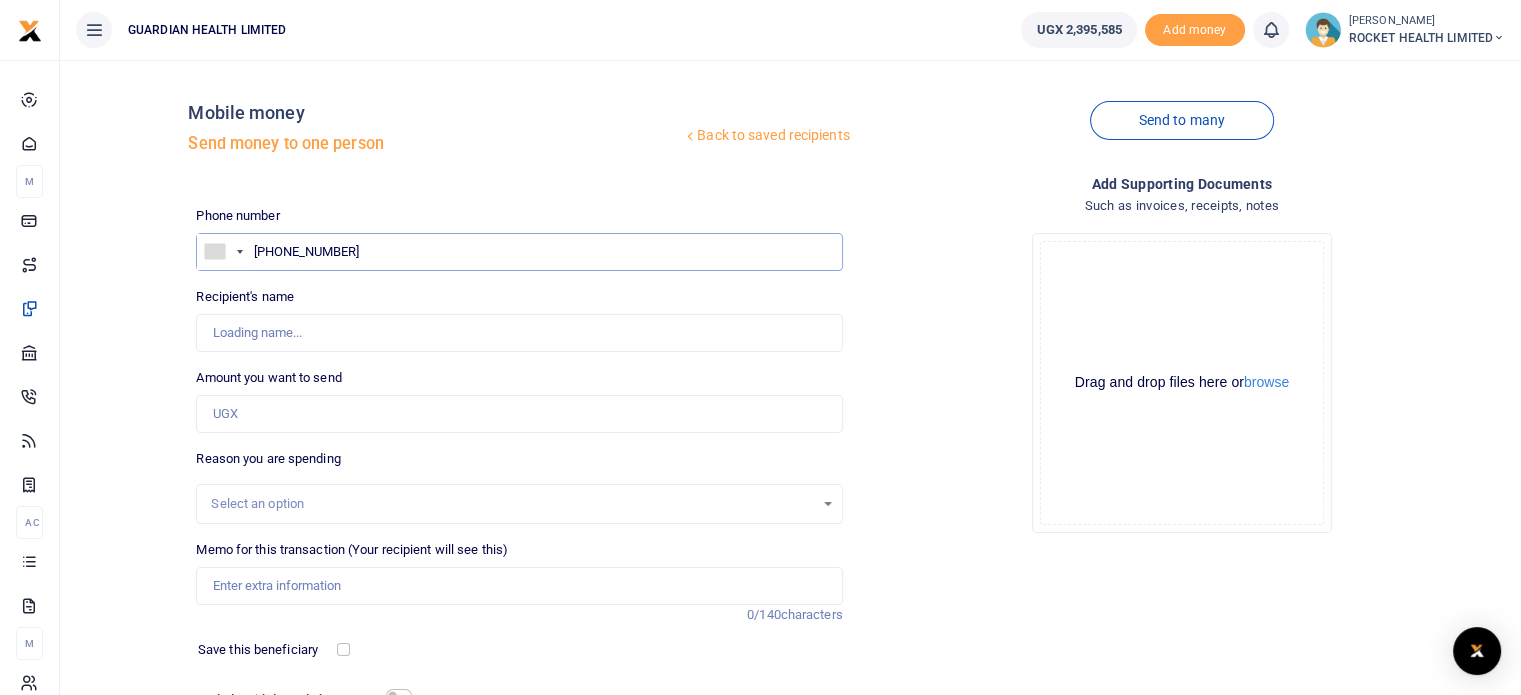 type on "[PERSON_NAME]" 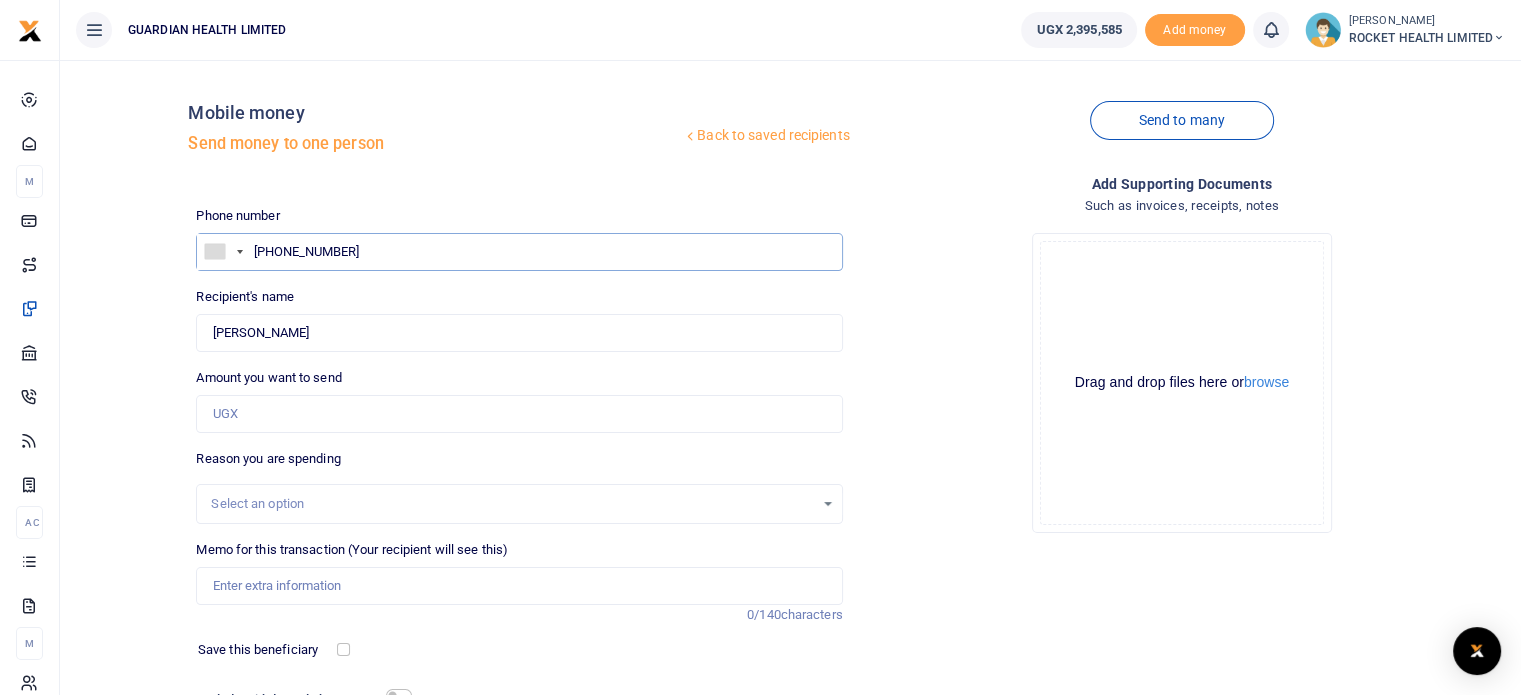 type on "[PHONE_NUMBER]" 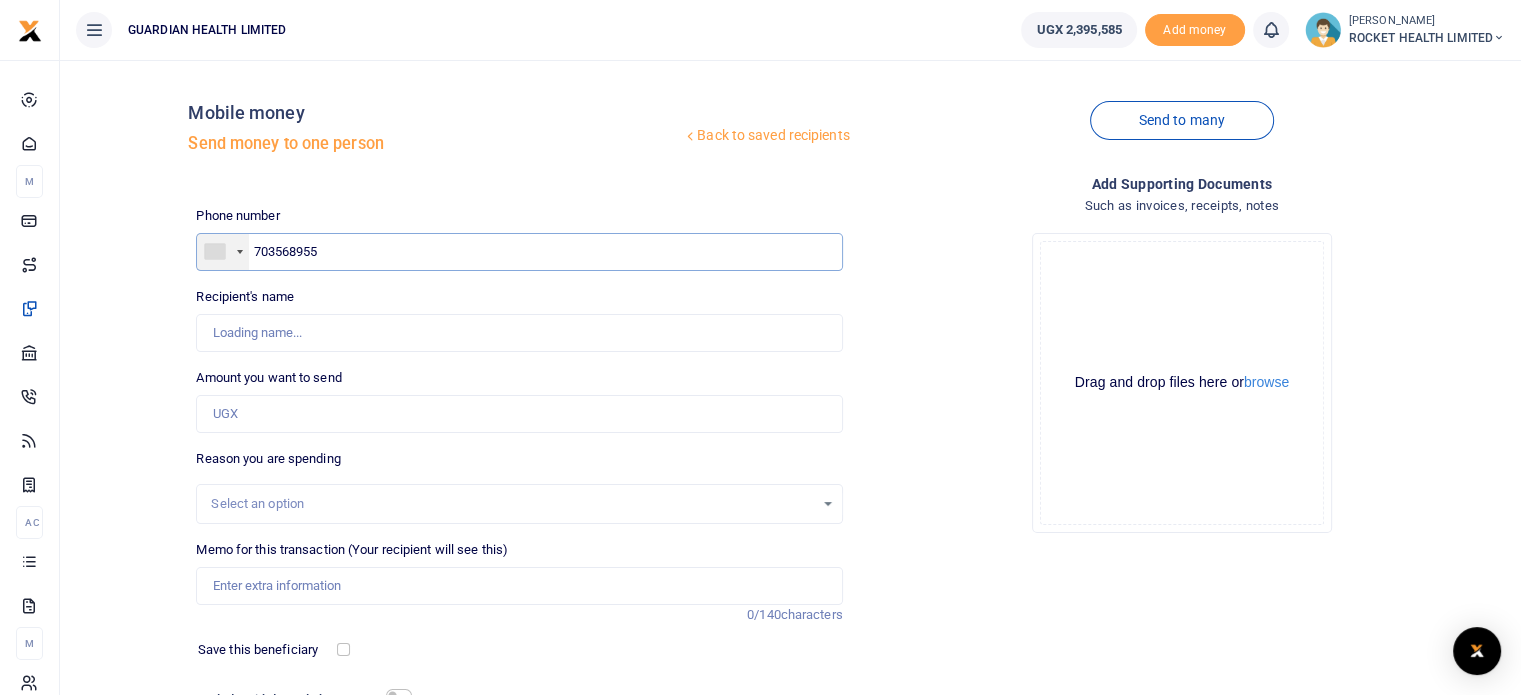 type on "703568955" 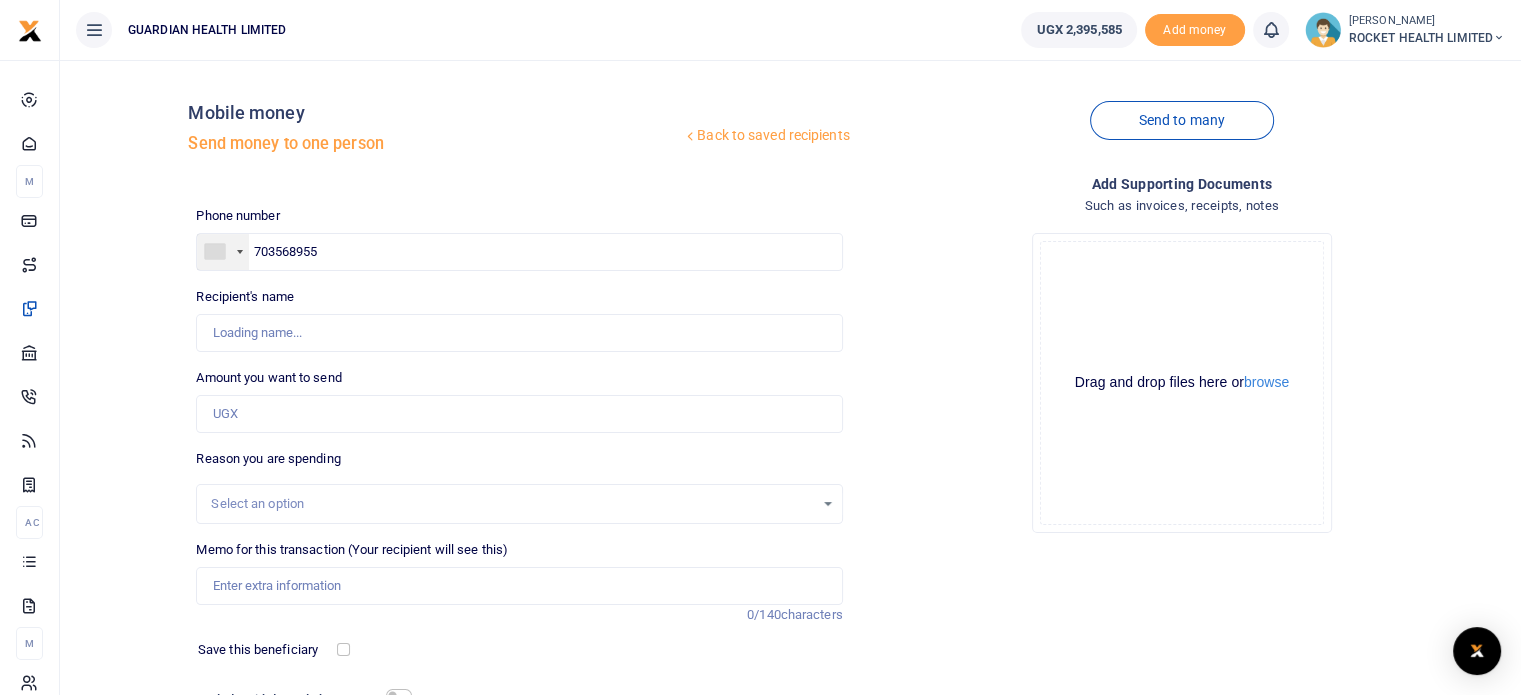 click at bounding box center (223, 252) 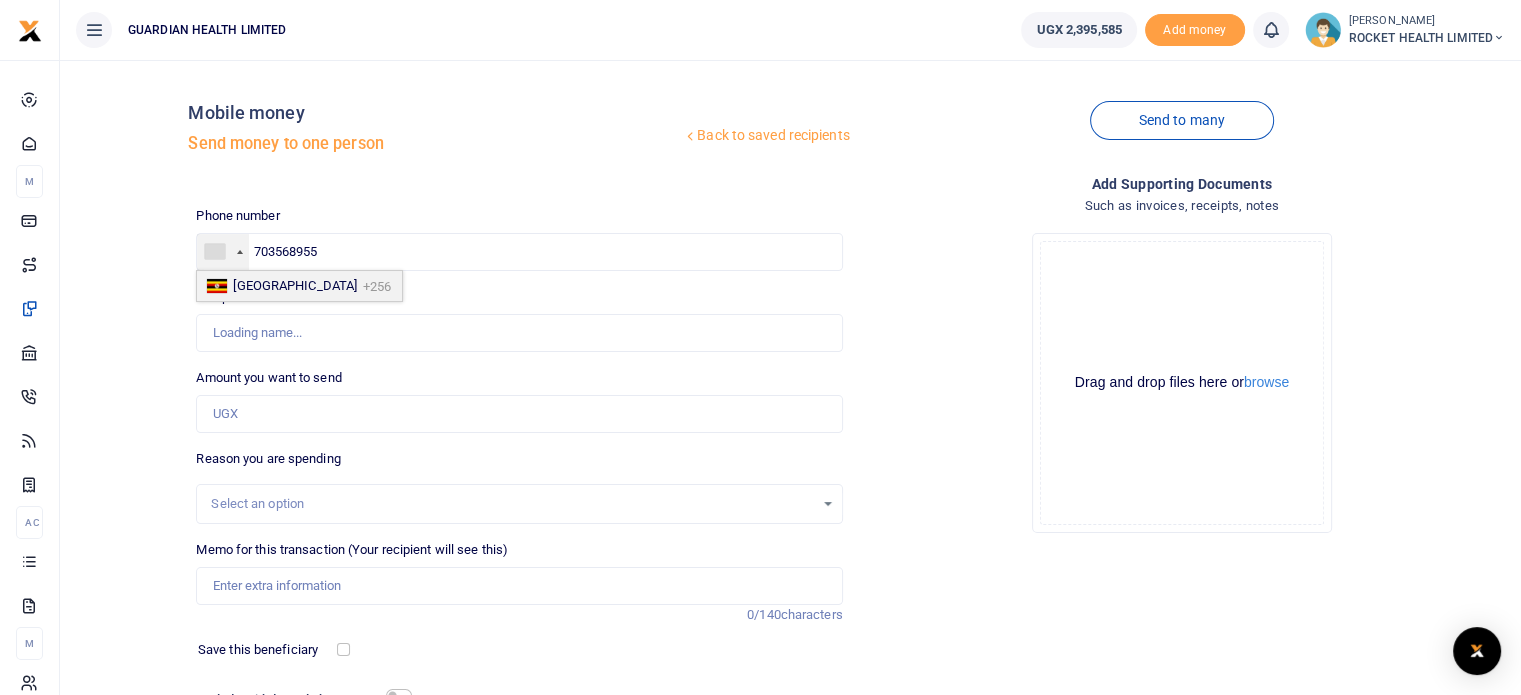 type on "[PERSON_NAME]" 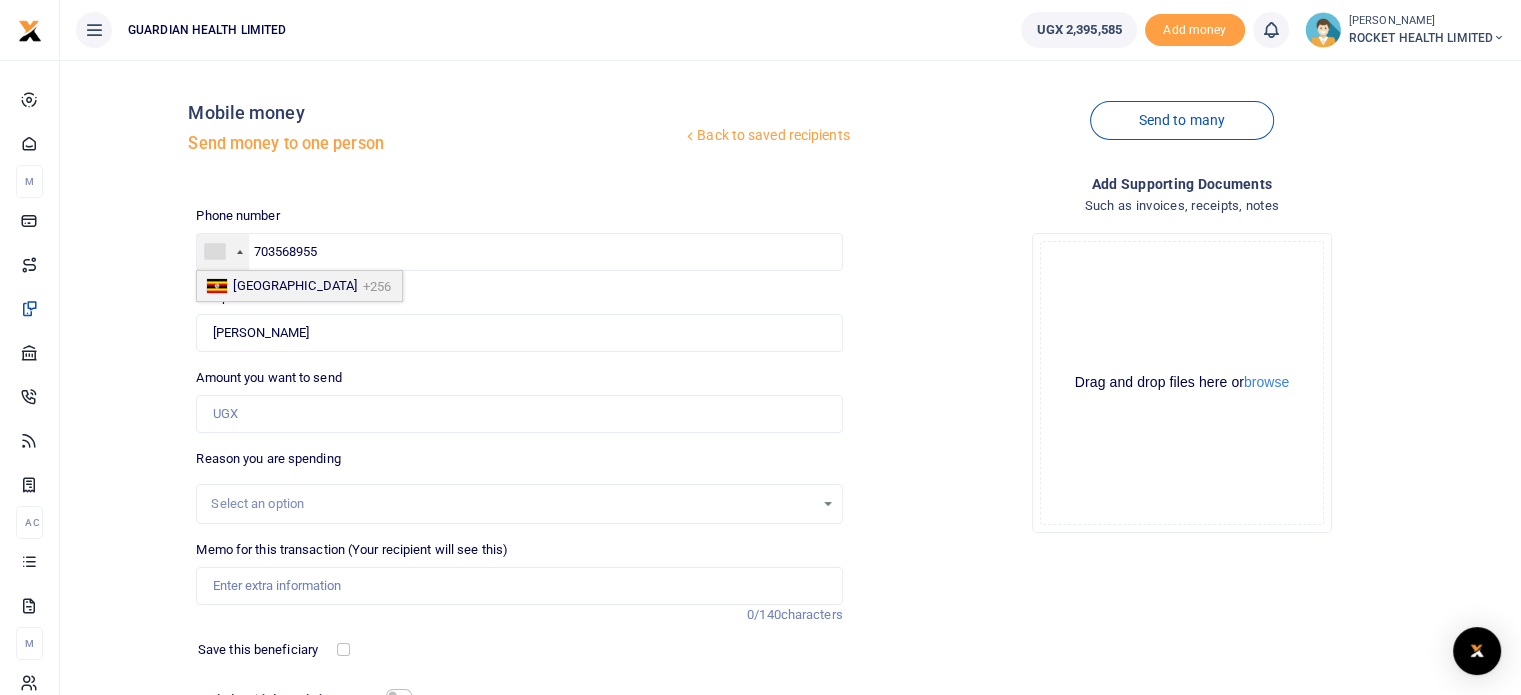 click on "[GEOGRAPHIC_DATA]" at bounding box center (295, 285) 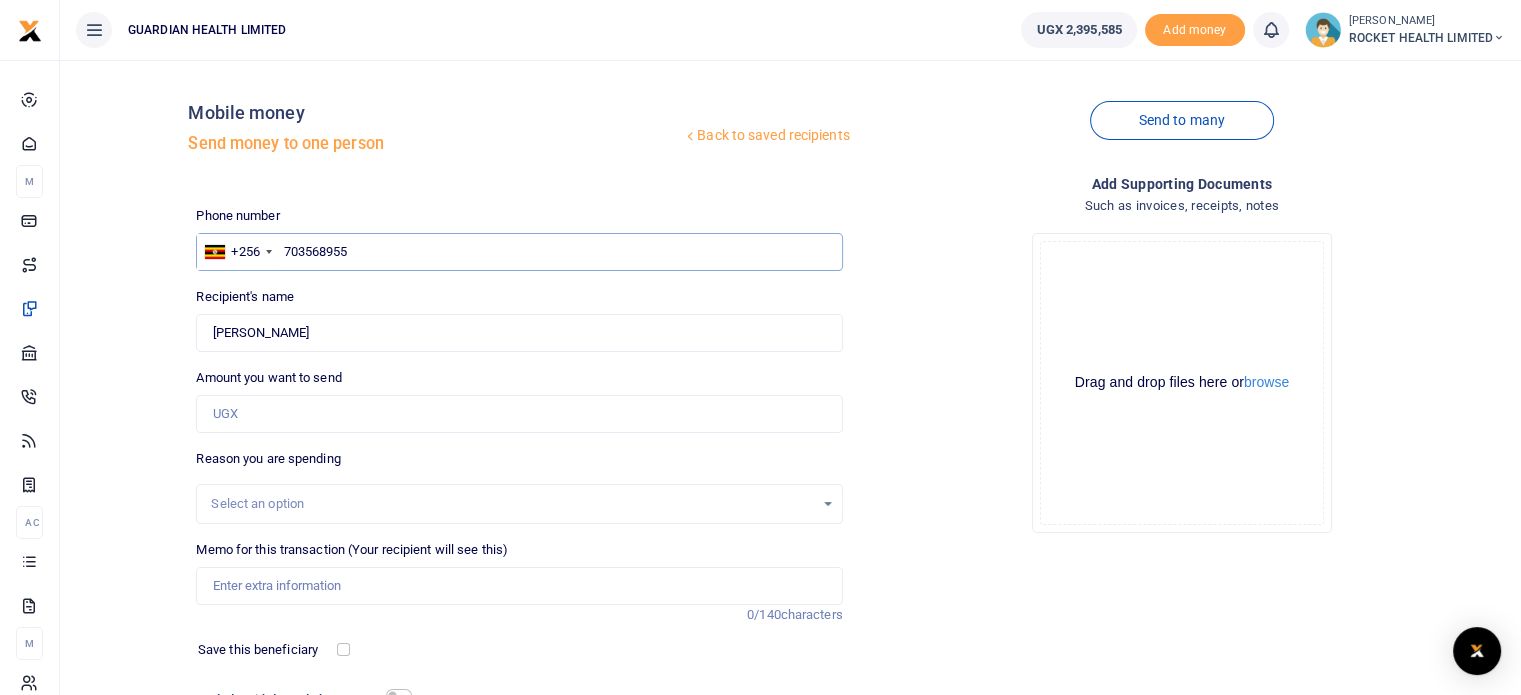 click on "703568955" at bounding box center (519, 252) 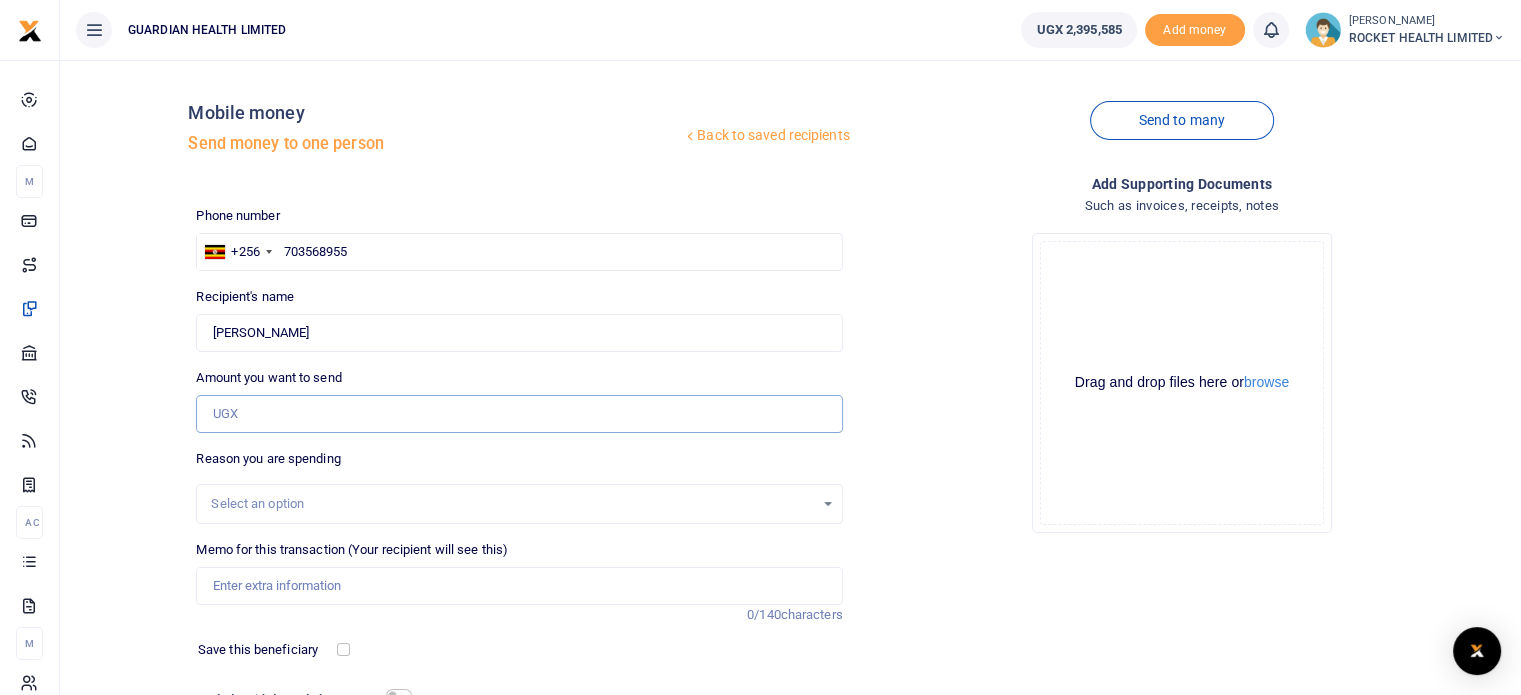click on "Amount you want to send" at bounding box center [519, 414] 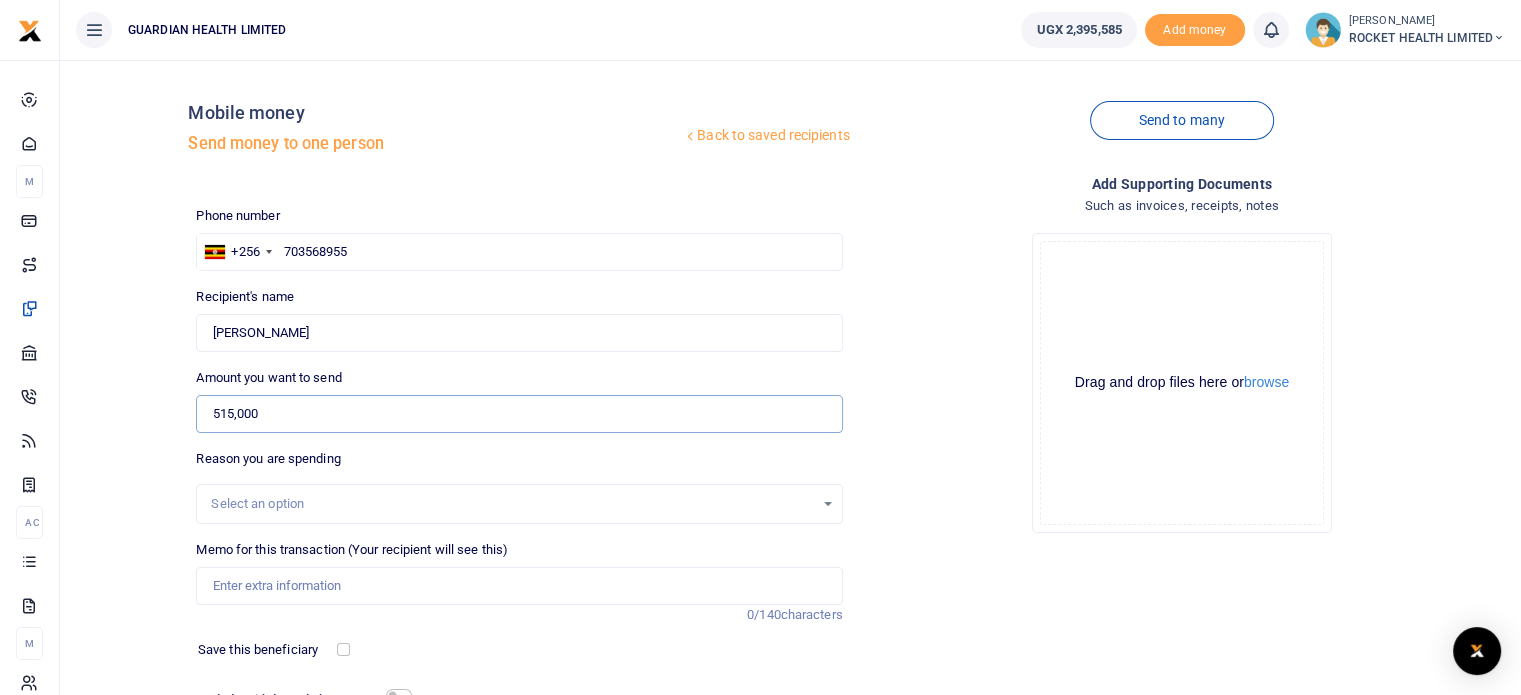 type on "515,000" 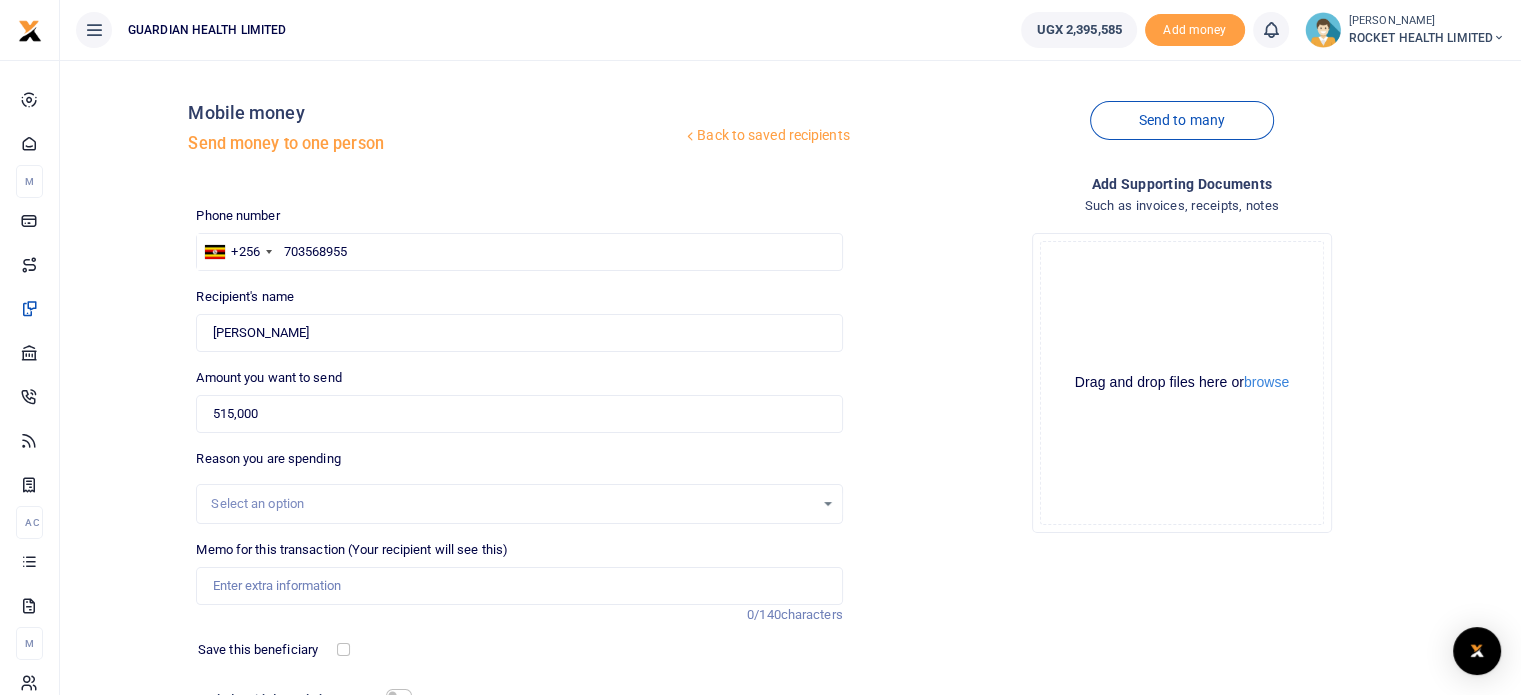 click on "Select an option" at bounding box center [512, 504] 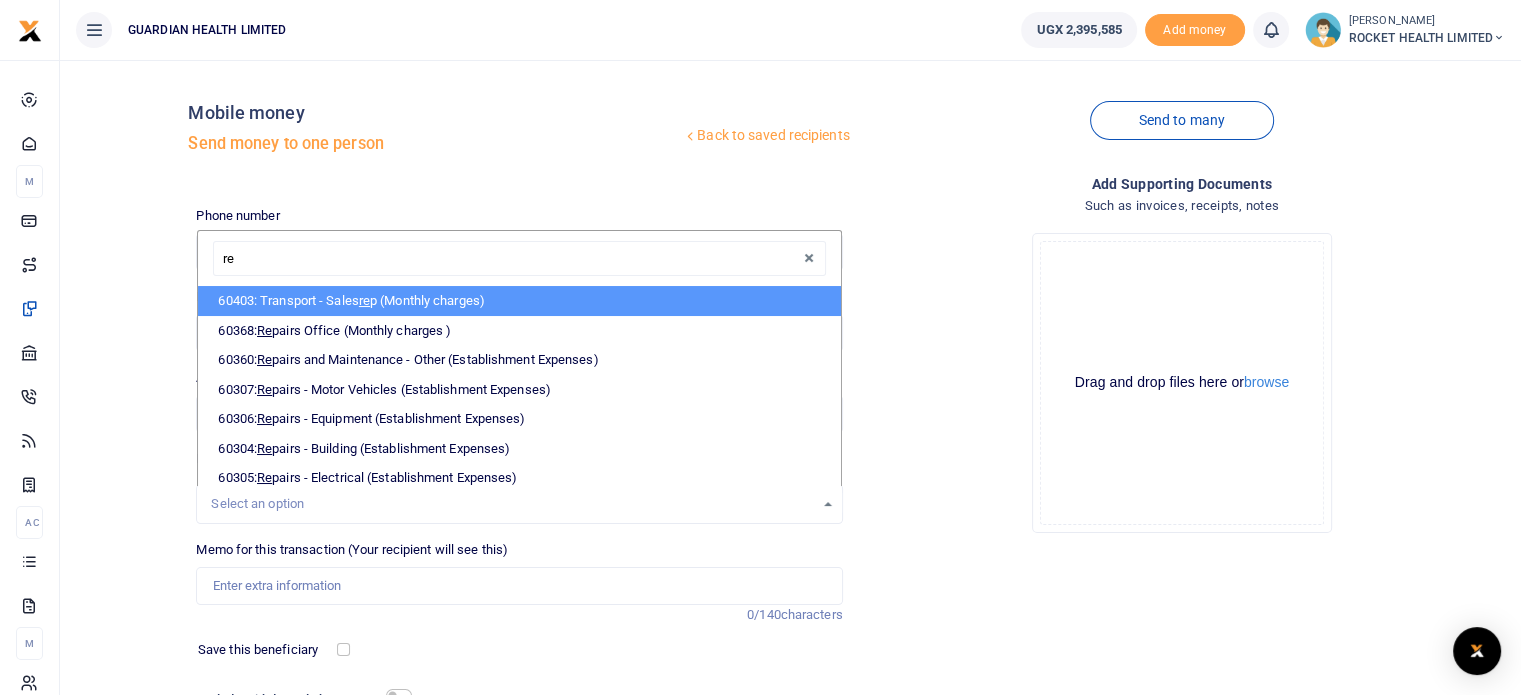 type on "r" 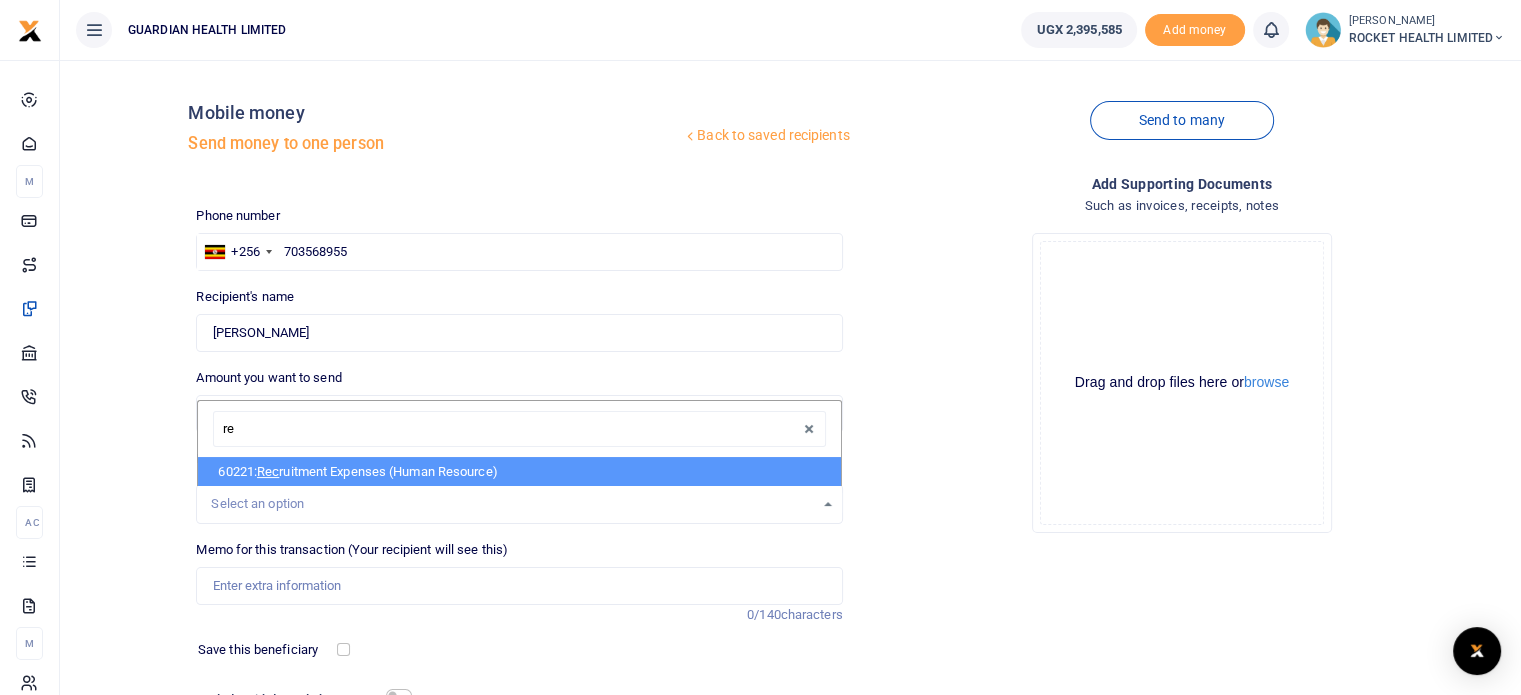 type on "r" 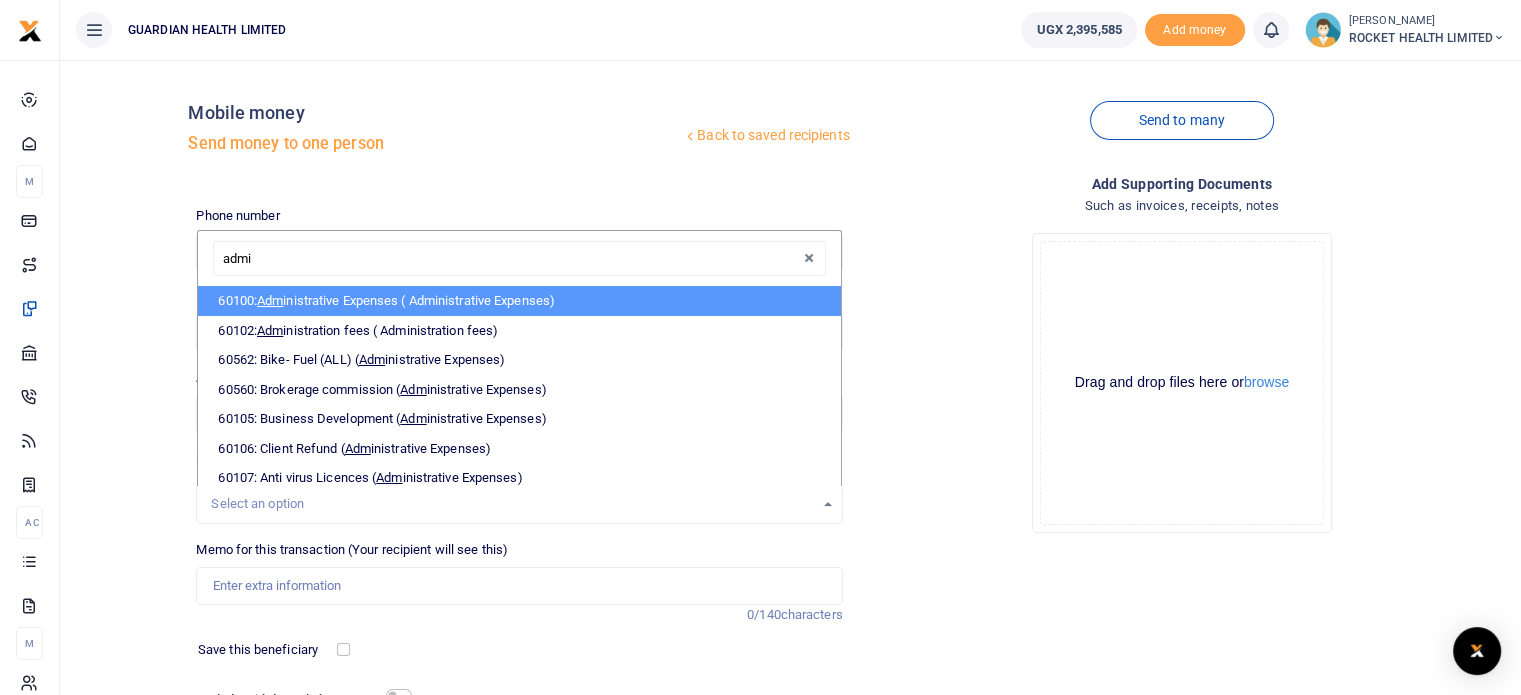 type on "admin" 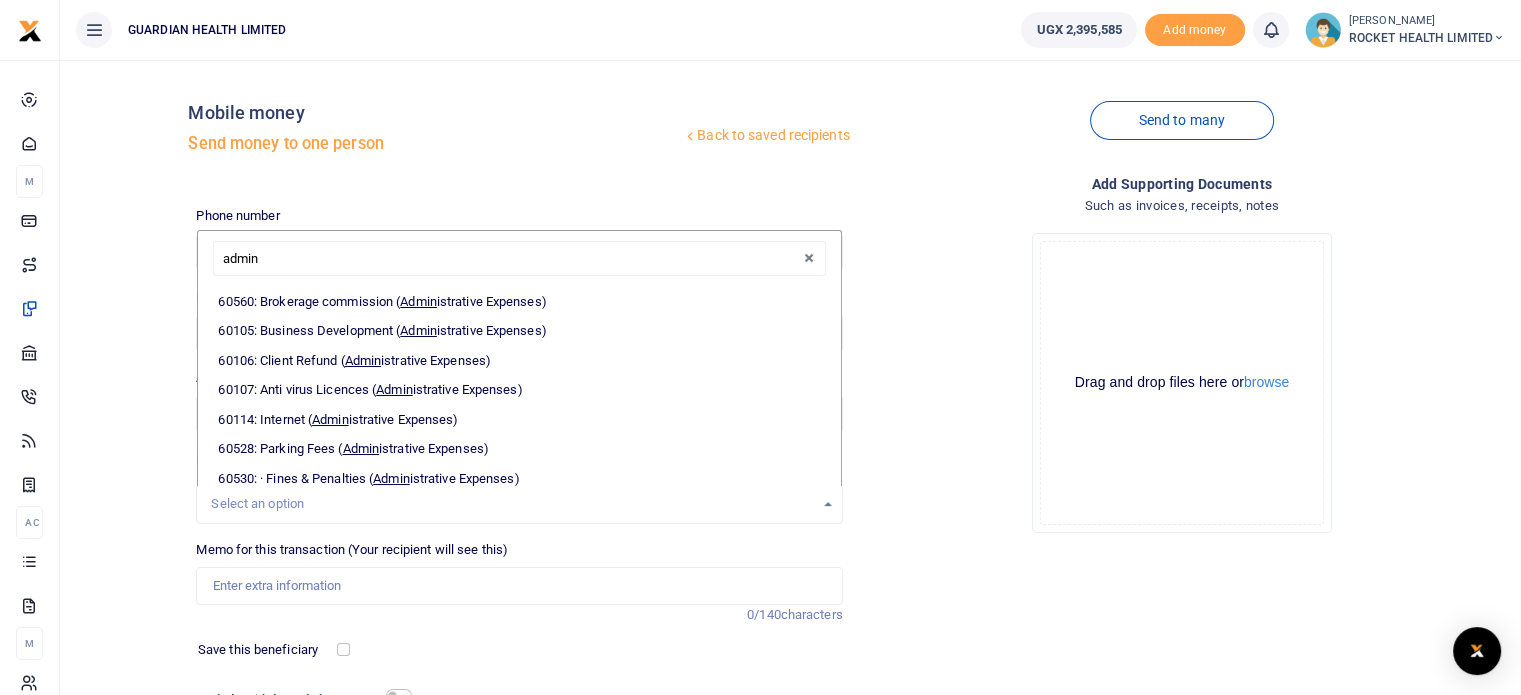 scroll, scrollTop: 0, scrollLeft: 0, axis: both 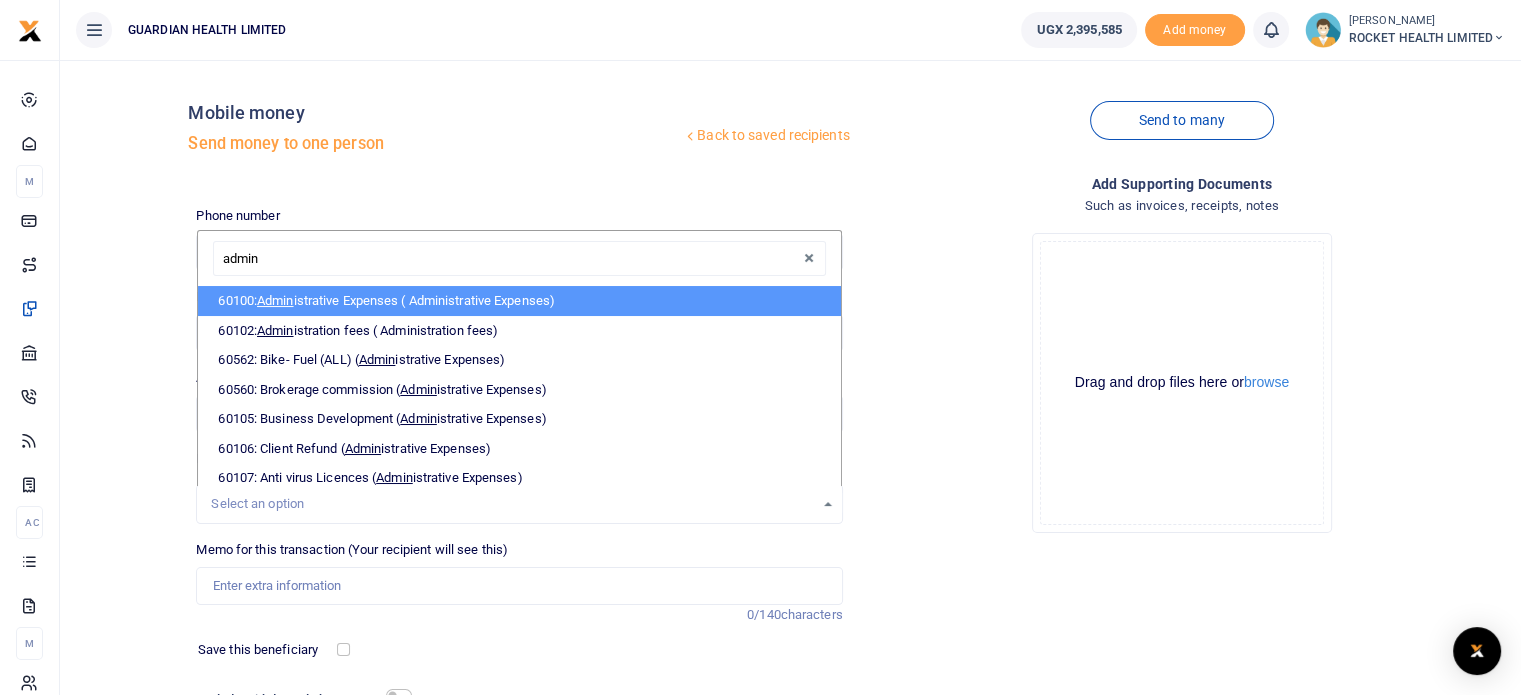 click on "60100:   Admin istrative Expenses ( Administrative Expenses)" at bounding box center [519, 301] 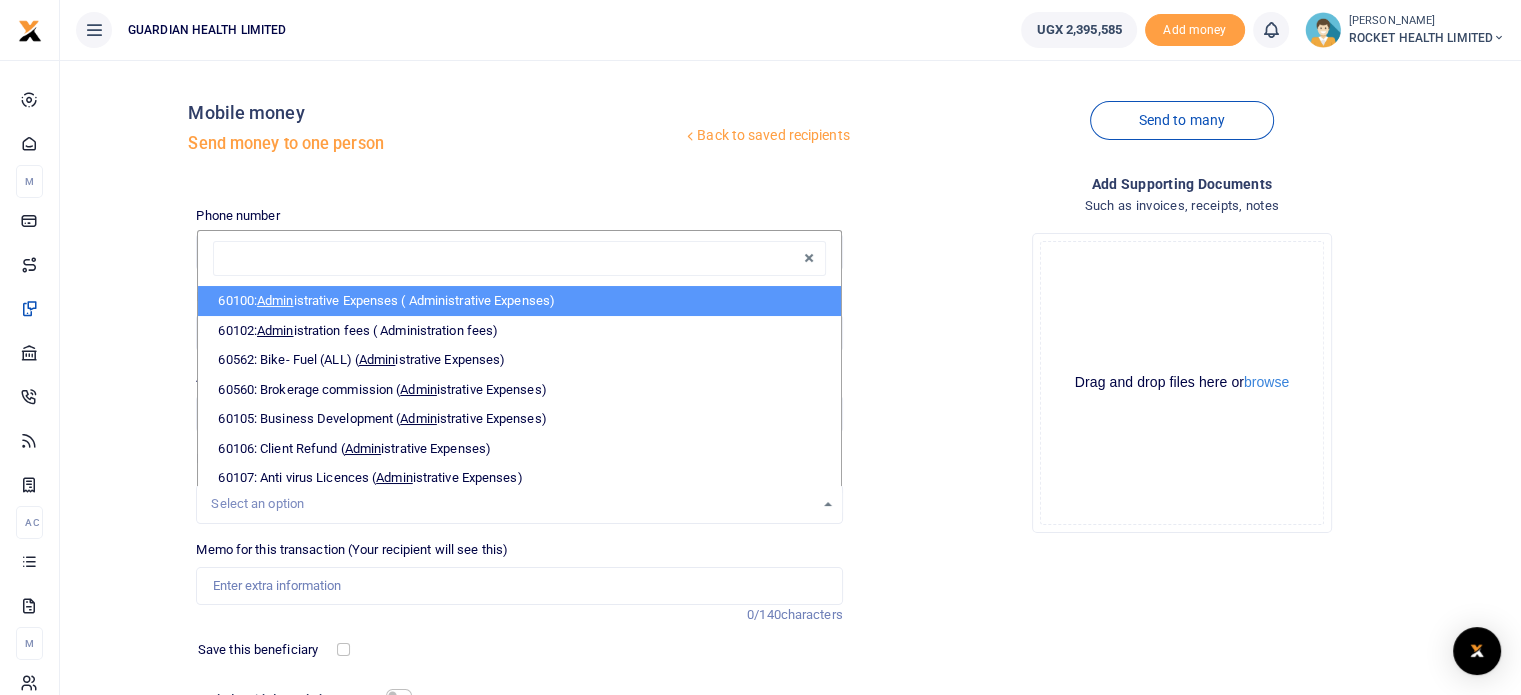 select on "5406" 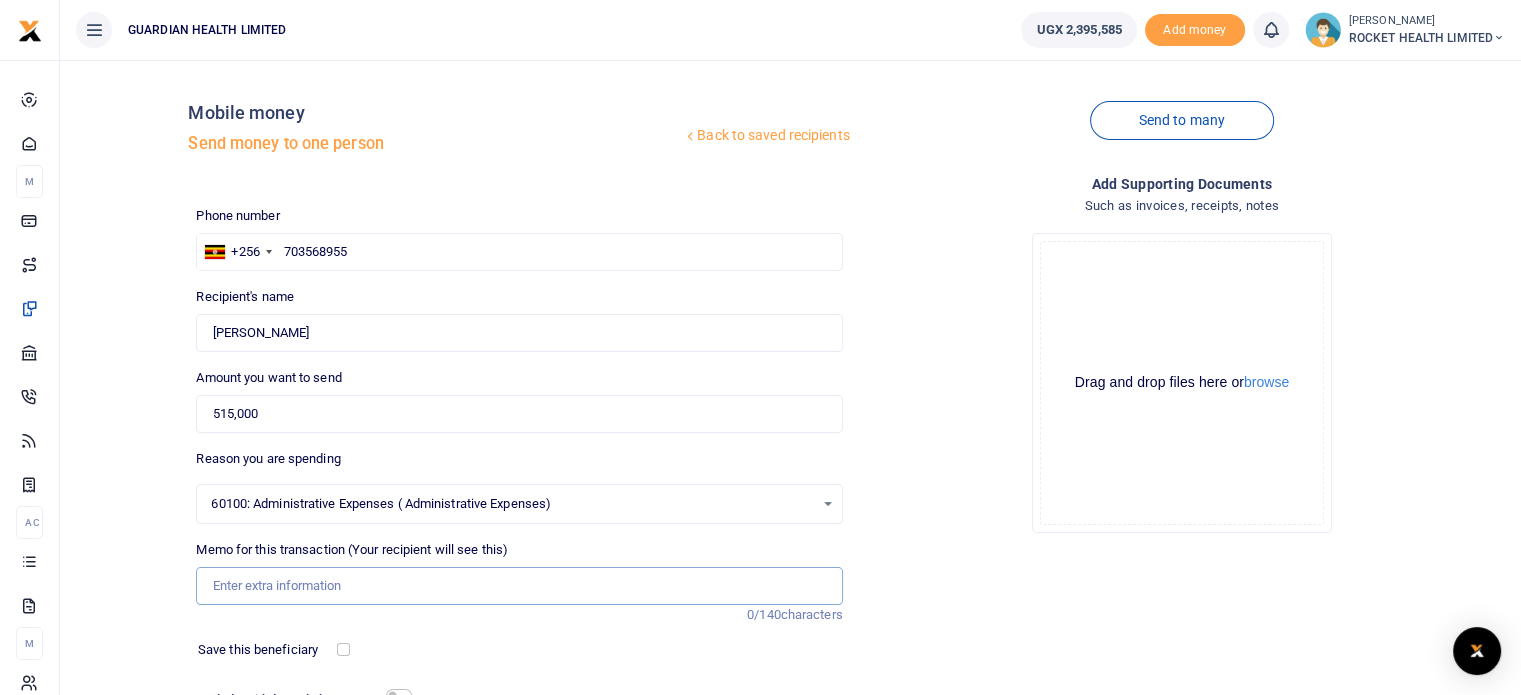 click on "Memo for this transaction (Your recipient will see this)" at bounding box center (519, 586) 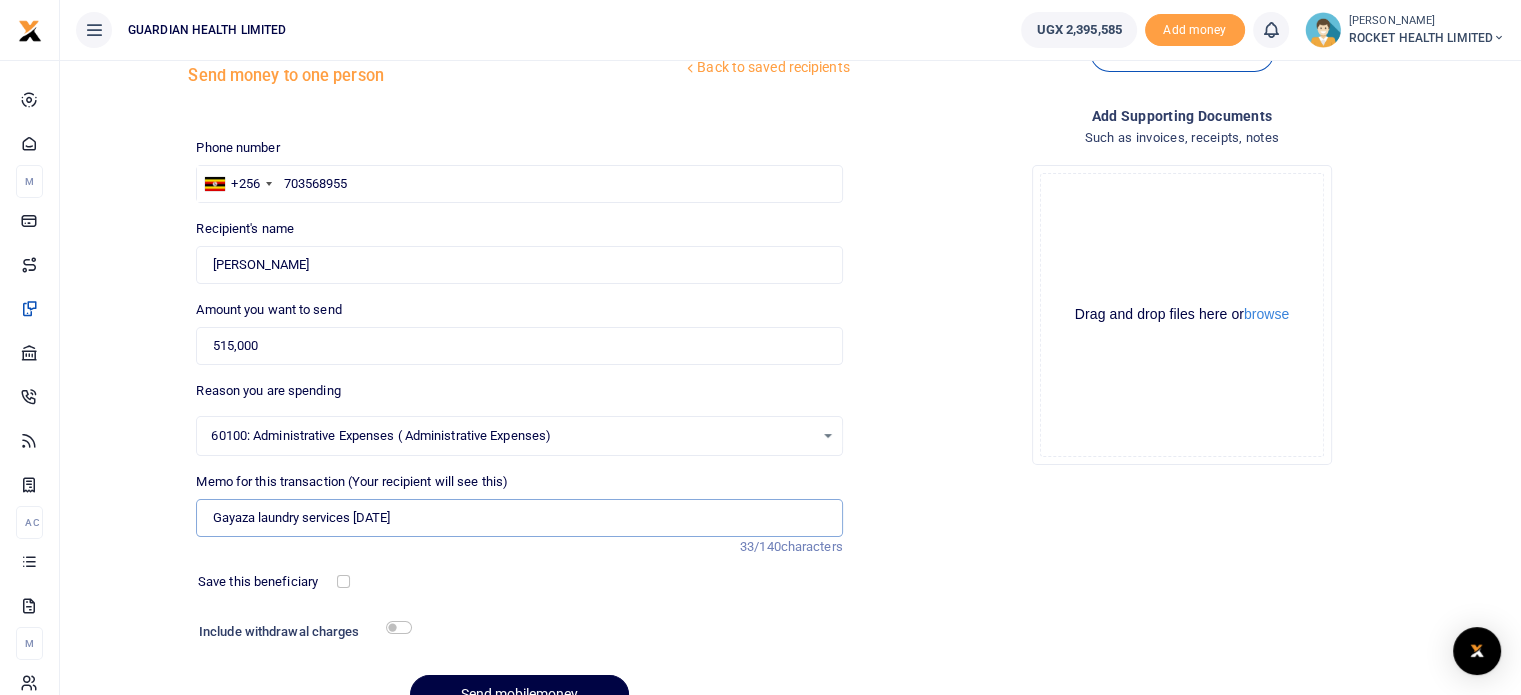 scroll, scrollTop: 100, scrollLeft: 0, axis: vertical 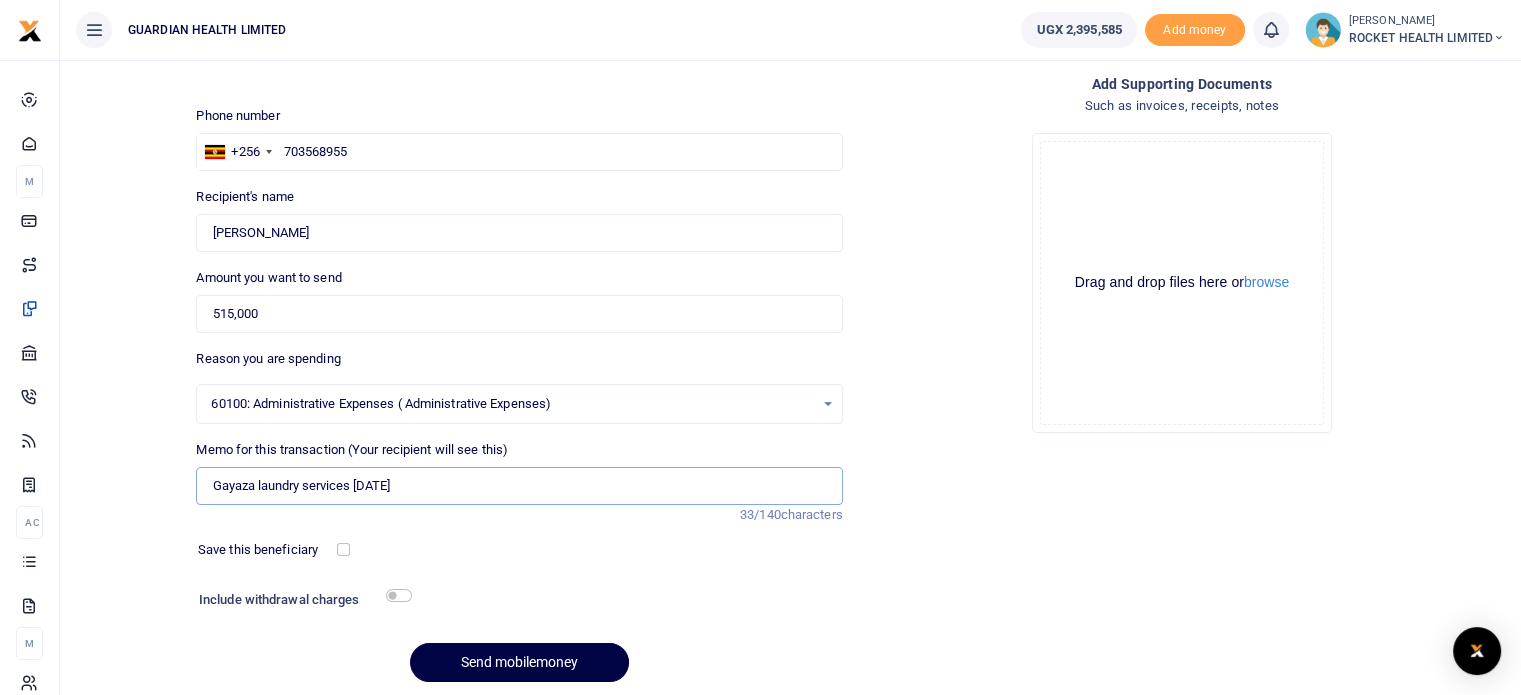 type on "Gayaza laundry services [DATE]" 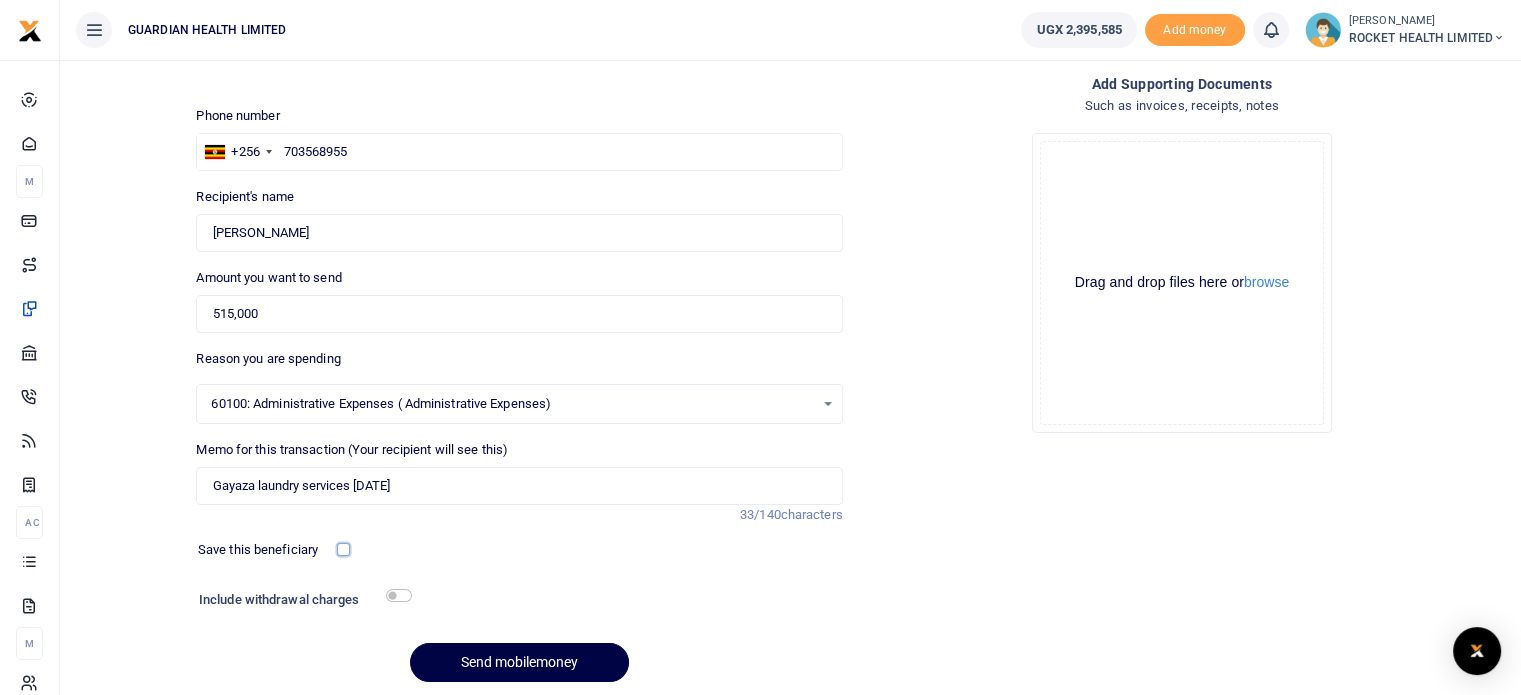 click at bounding box center (343, 549) 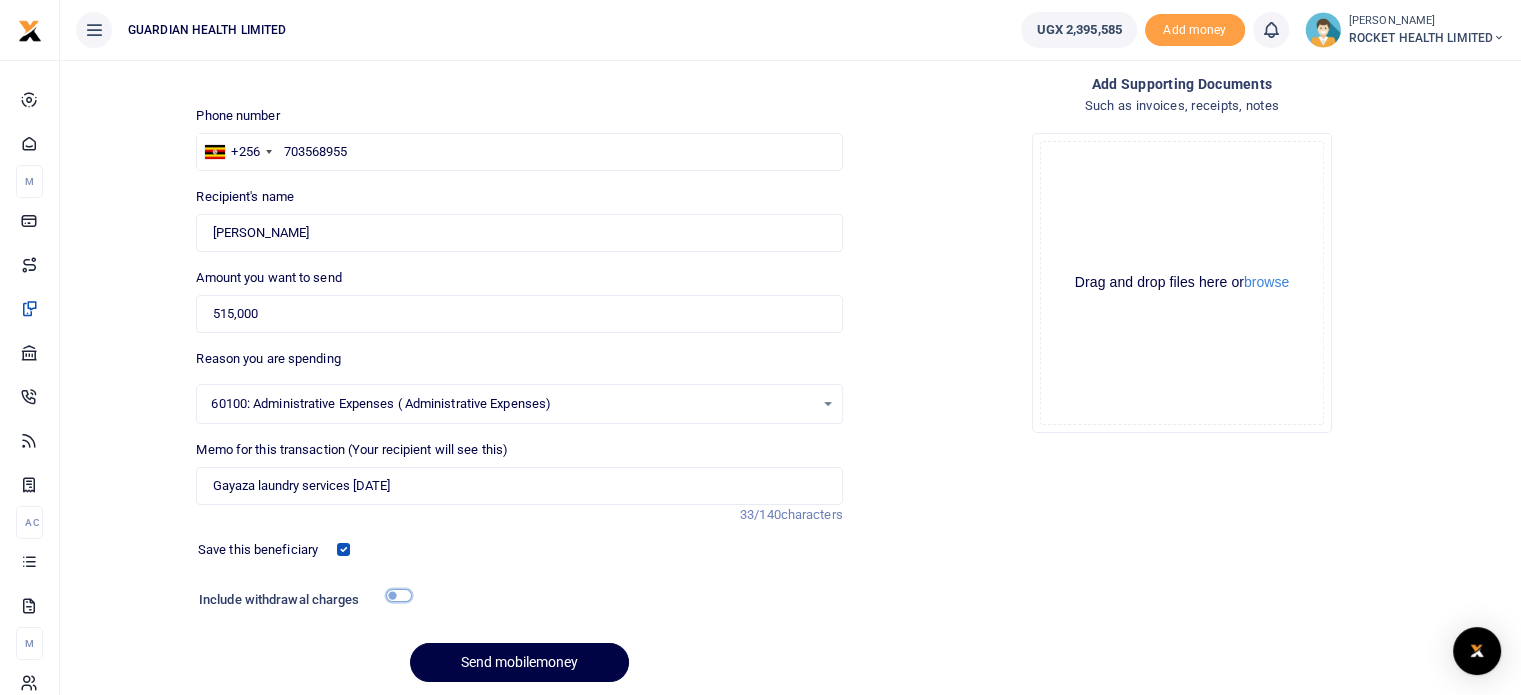 click at bounding box center [399, 595] 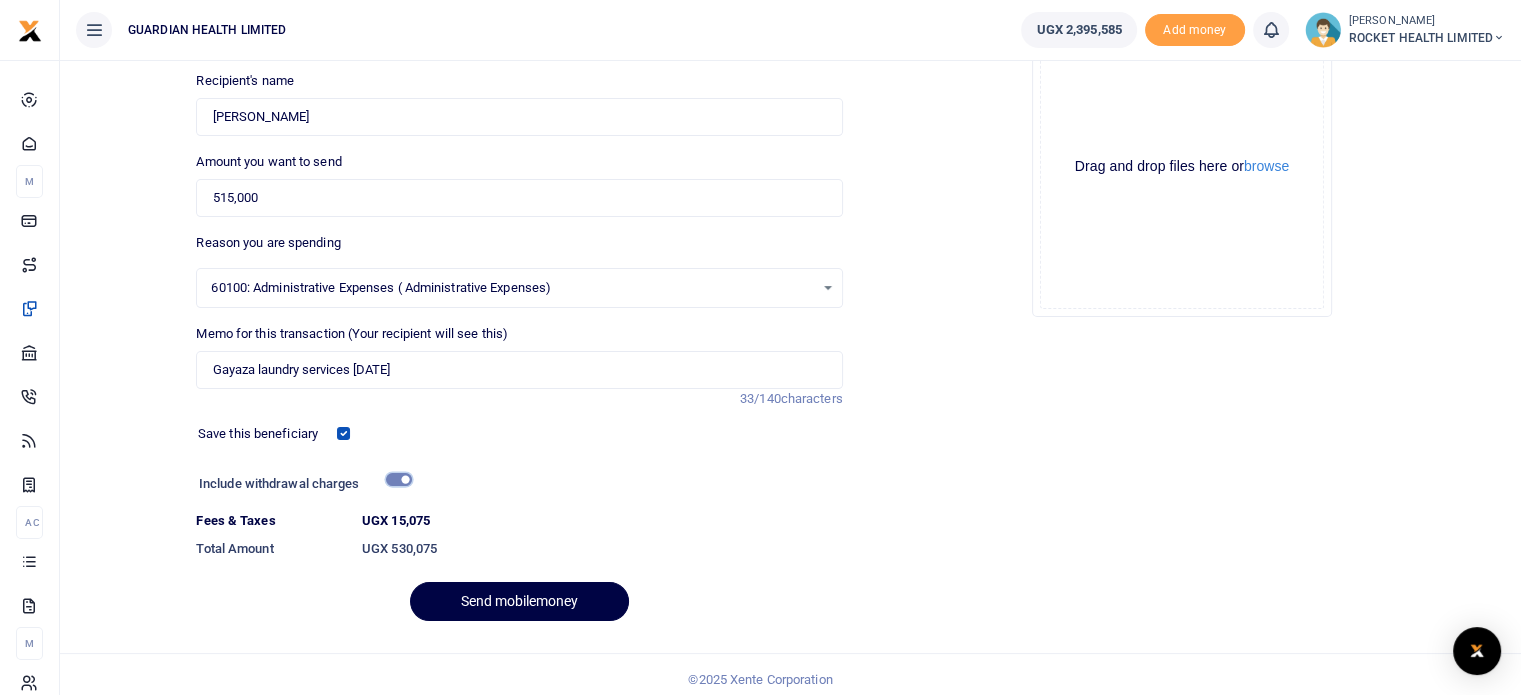 scroll, scrollTop: 225, scrollLeft: 0, axis: vertical 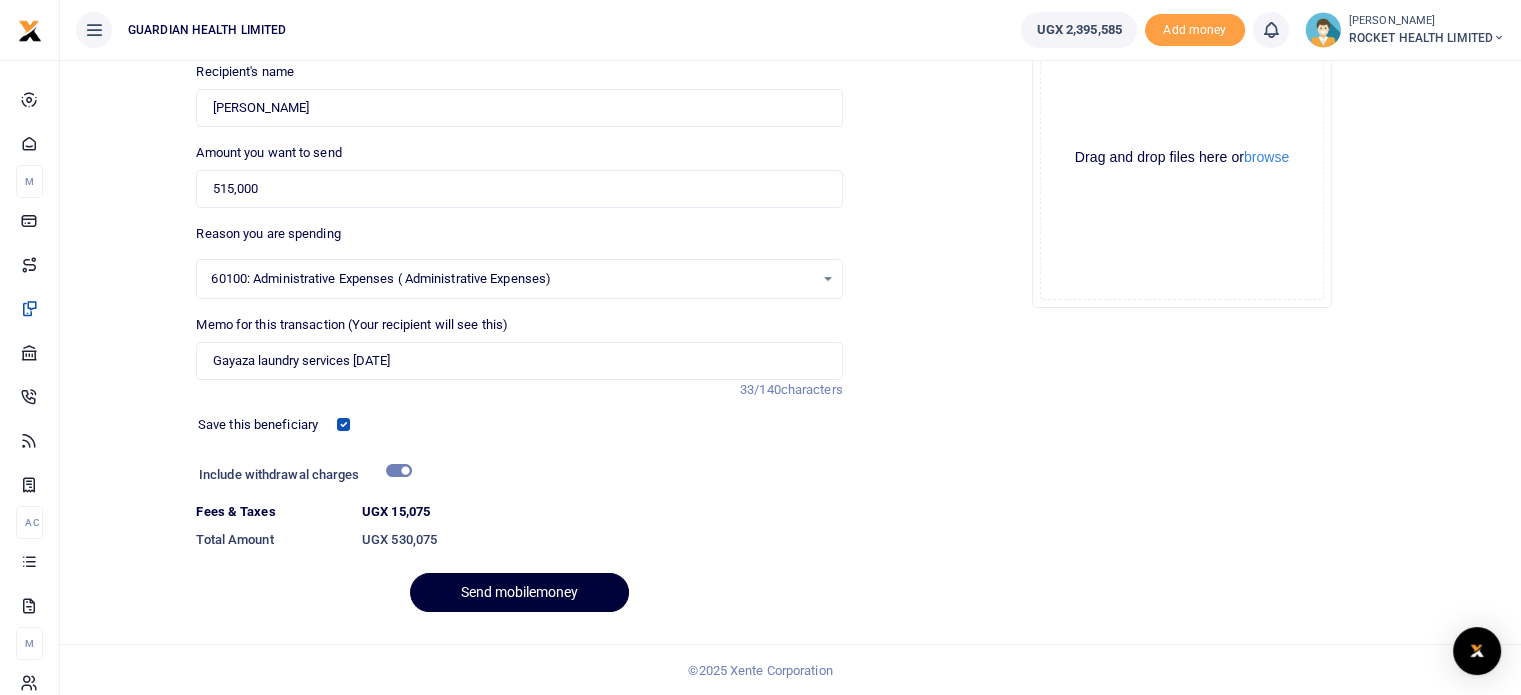 click on "Send mobilemoney" at bounding box center [519, 592] 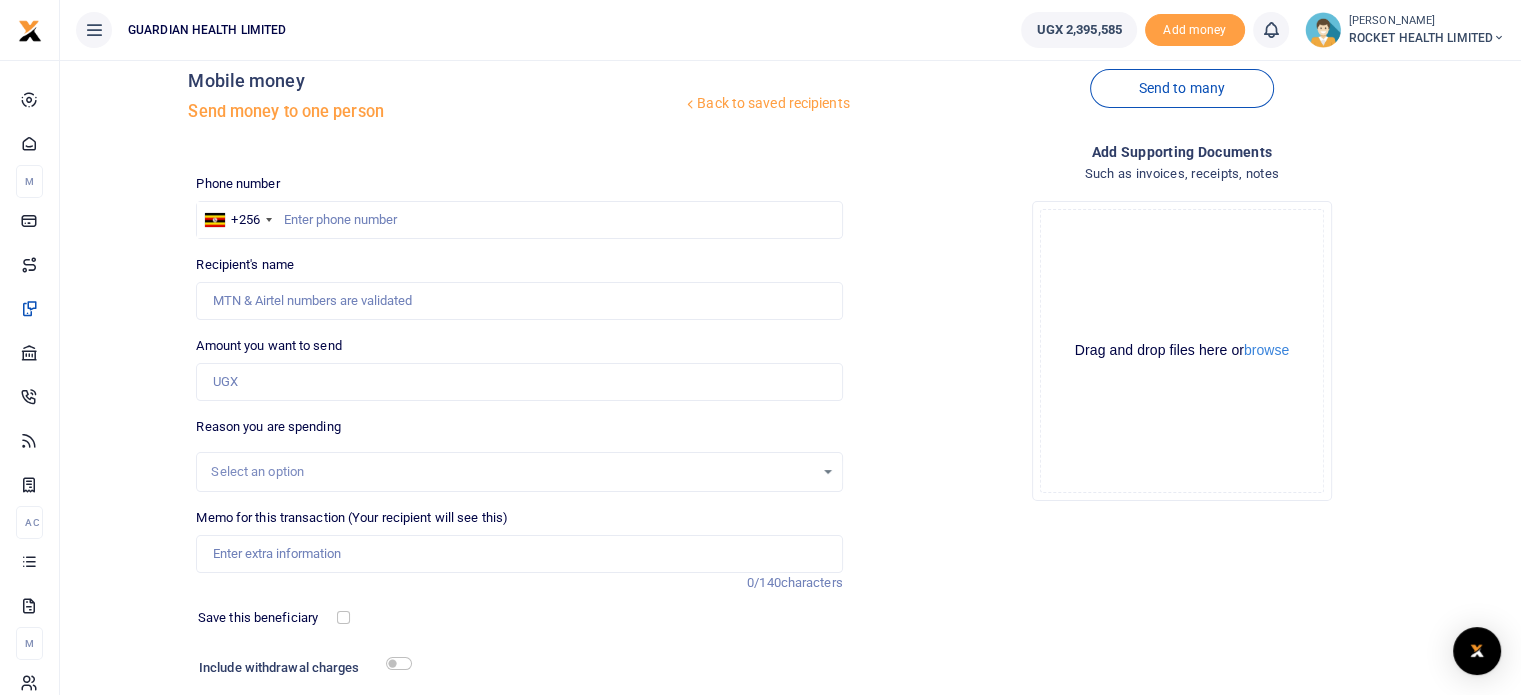 scroll, scrollTop: 0, scrollLeft: 0, axis: both 